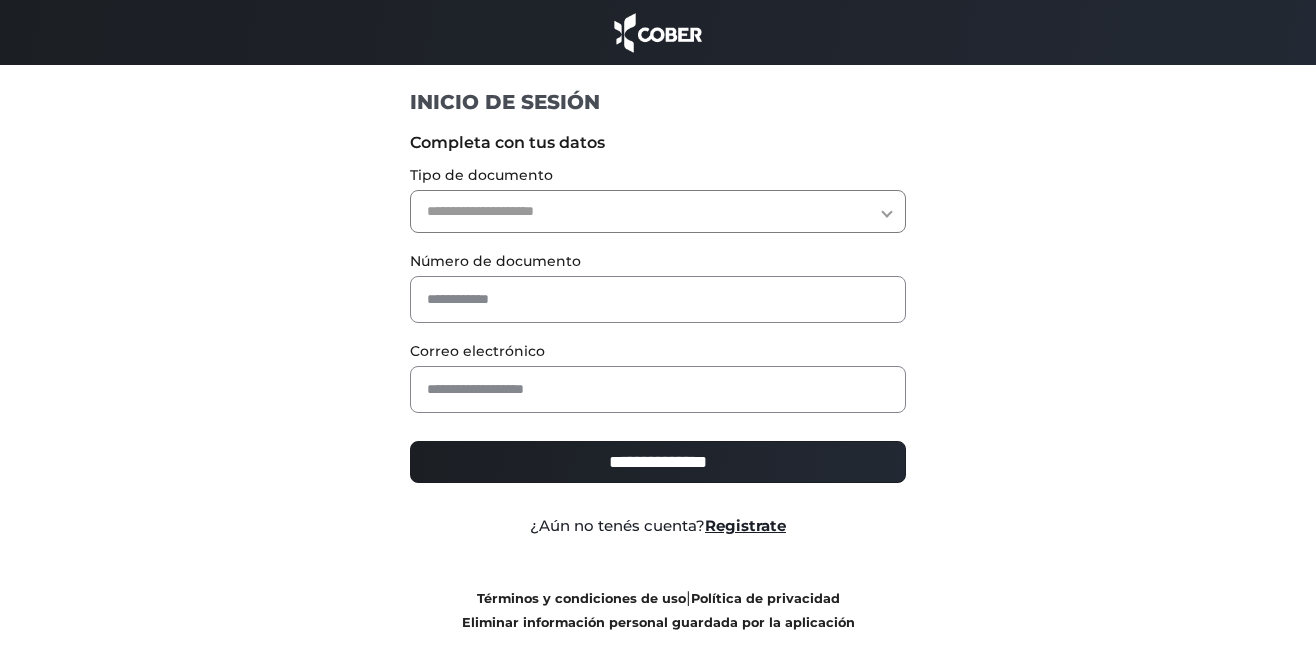 scroll, scrollTop: 0, scrollLeft: 0, axis: both 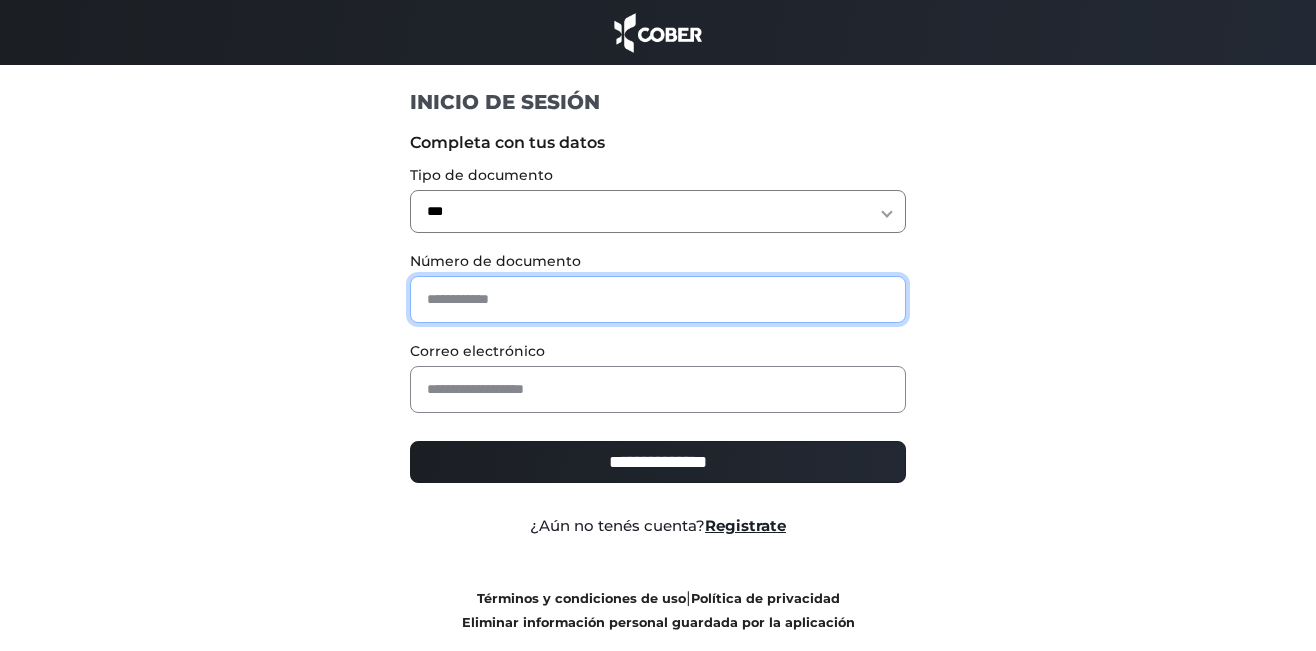 click at bounding box center (658, 299) 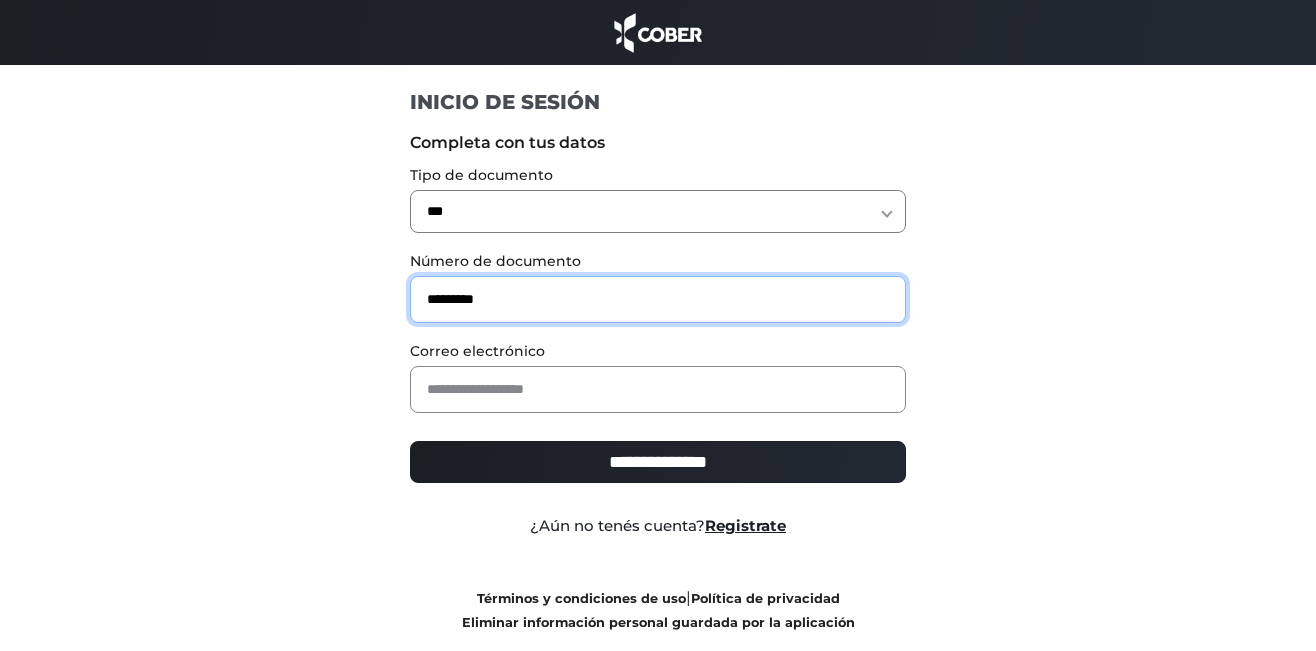 click on "*********" at bounding box center [658, 299] 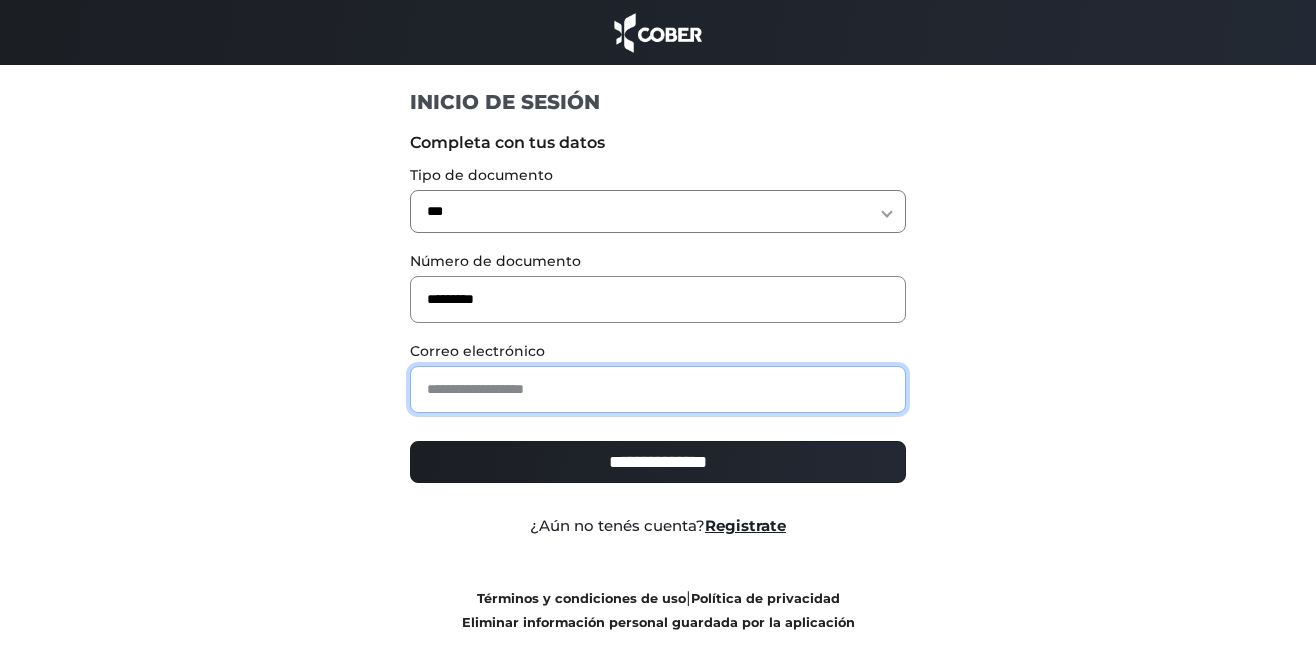 click at bounding box center (658, 389) 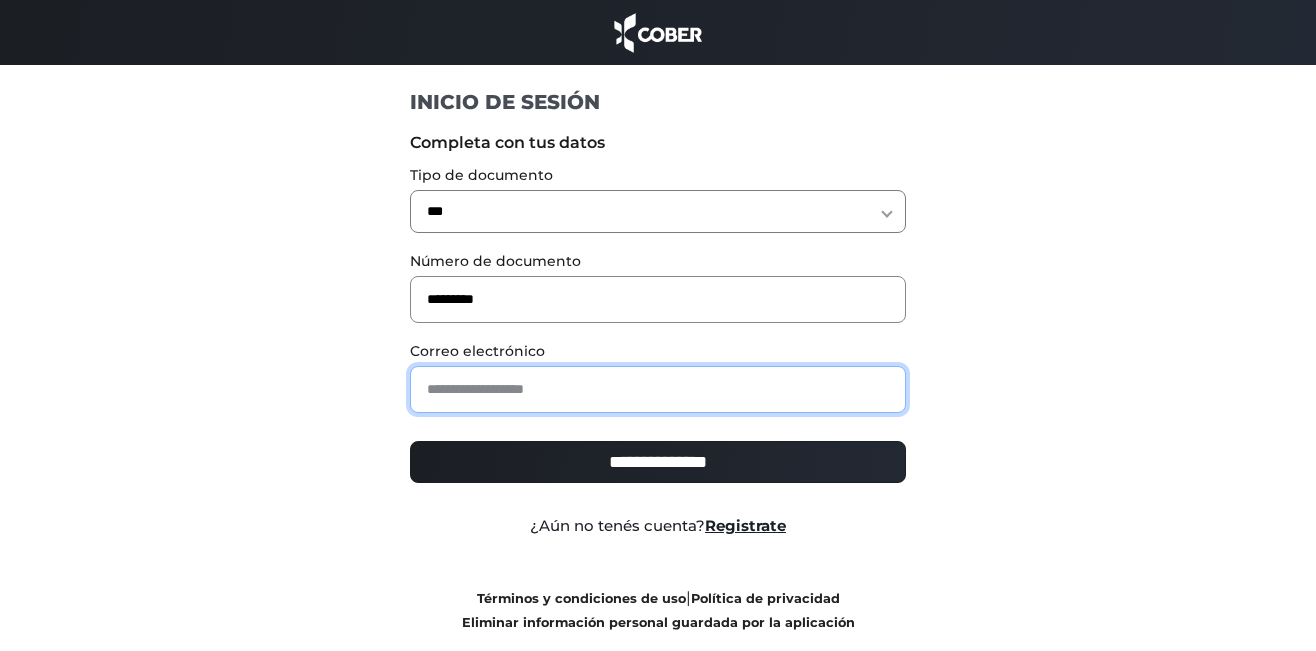 type on "**********" 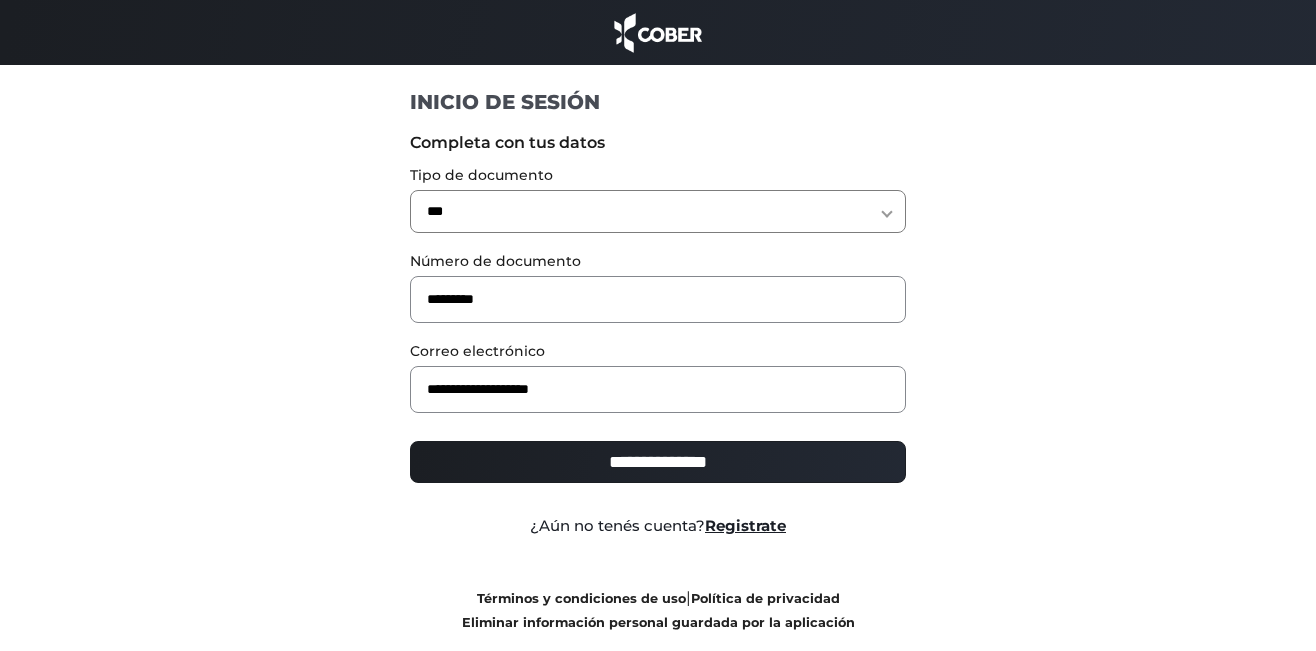 click on "**********" at bounding box center [658, 462] 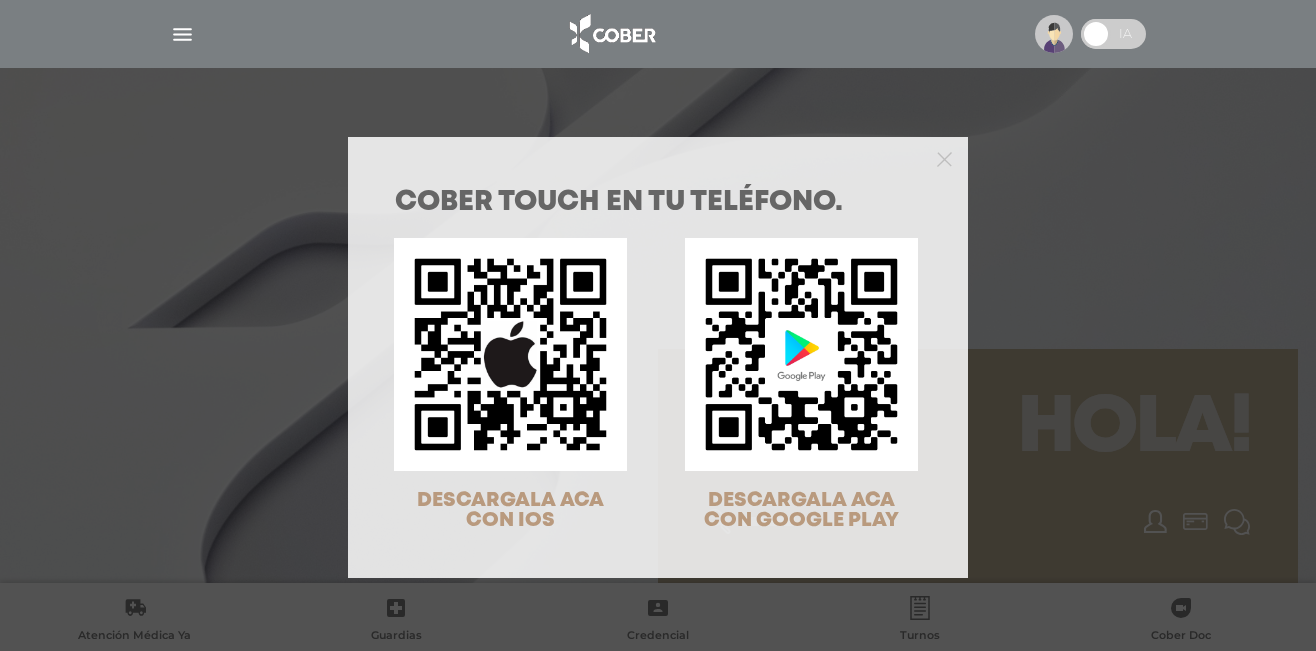scroll, scrollTop: 0, scrollLeft: 0, axis: both 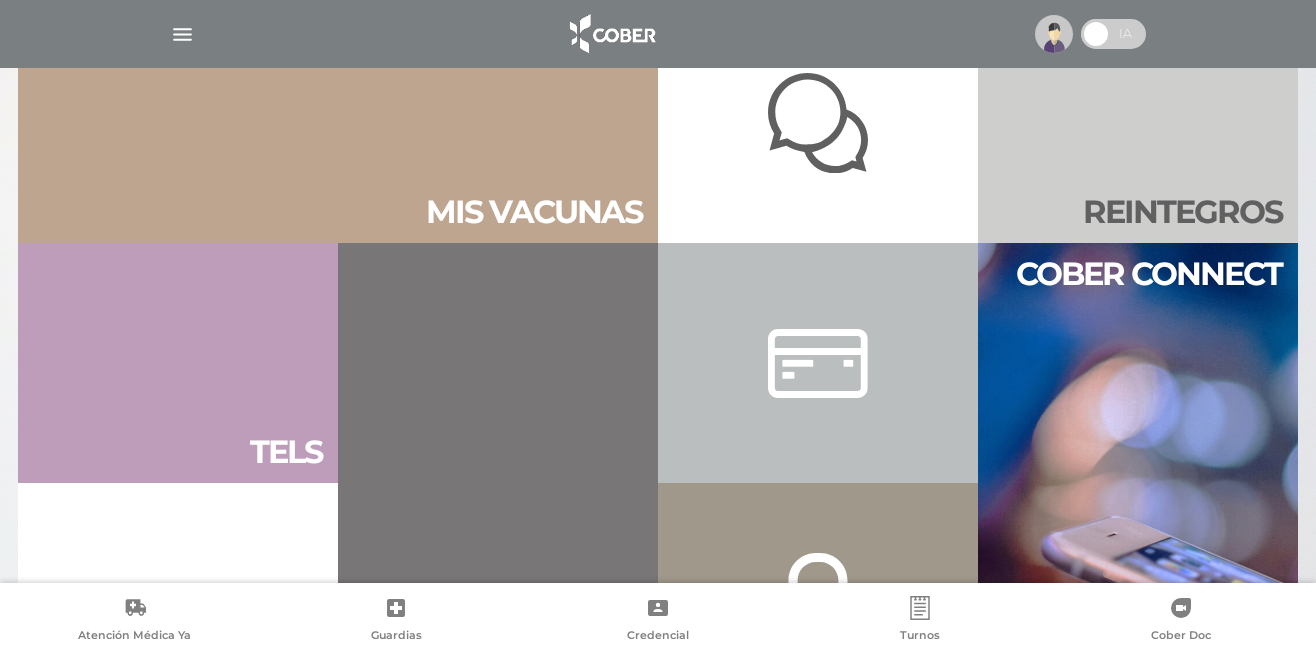 click at bounding box center (818, 123) 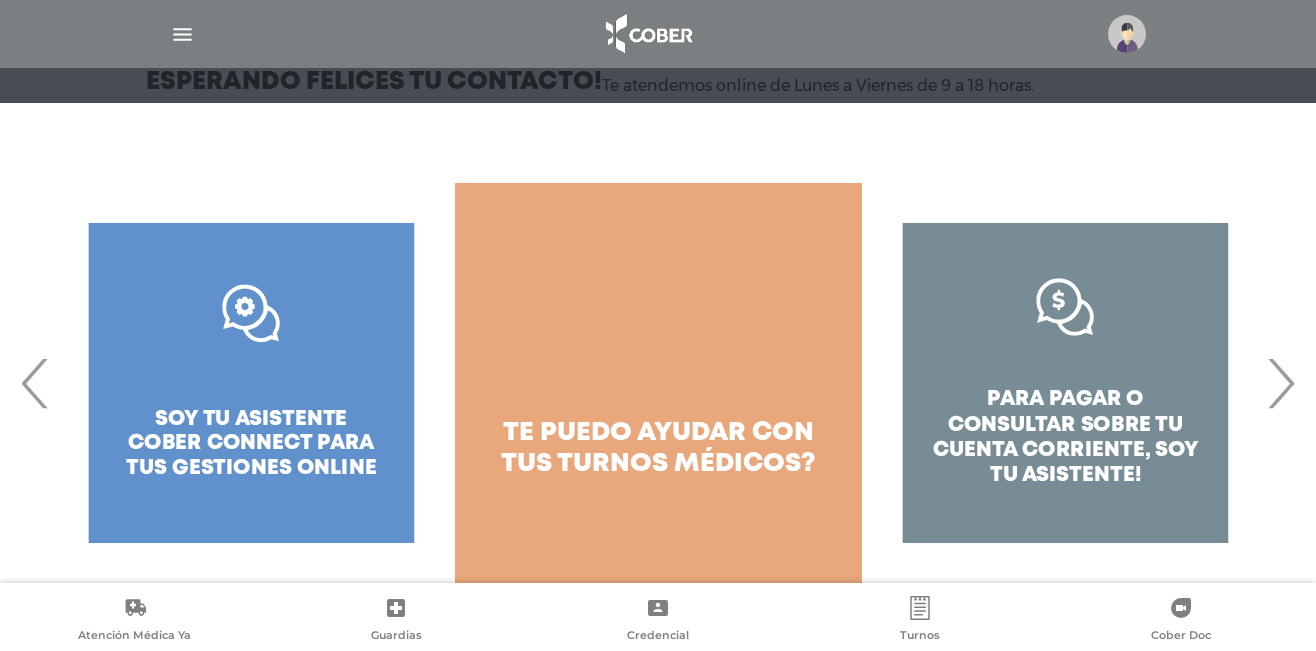scroll, scrollTop: 246, scrollLeft: 0, axis: vertical 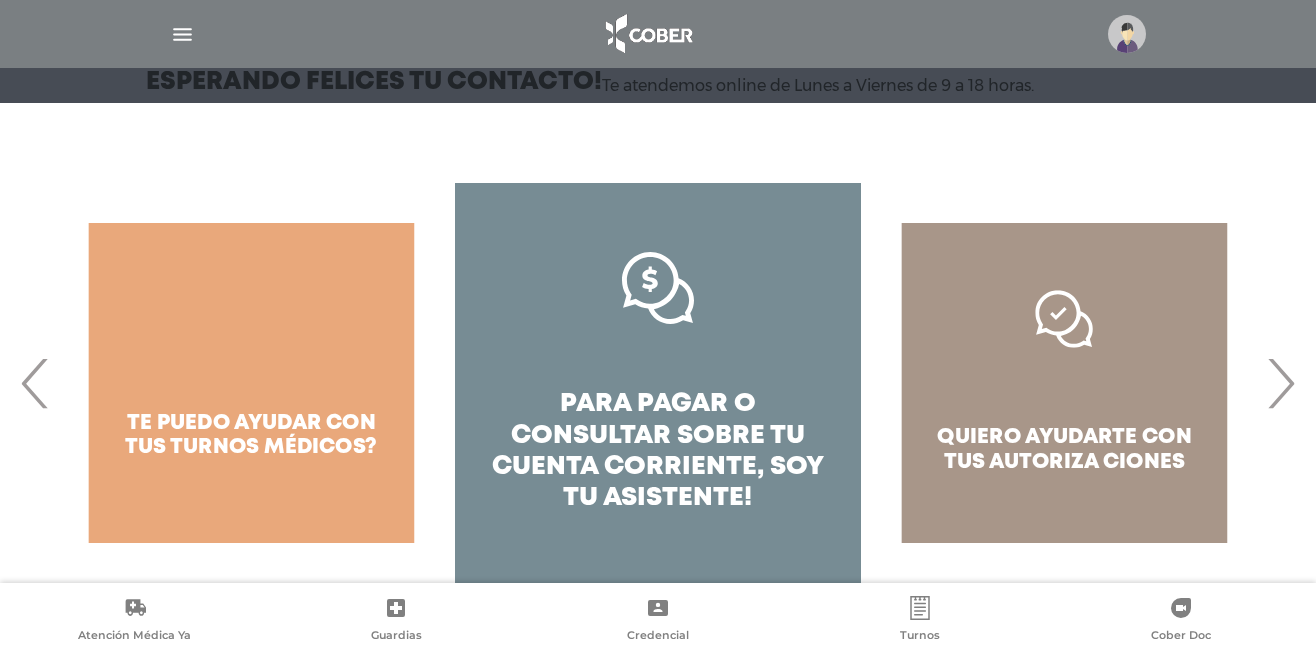 click on "›" at bounding box center [1280, 383] 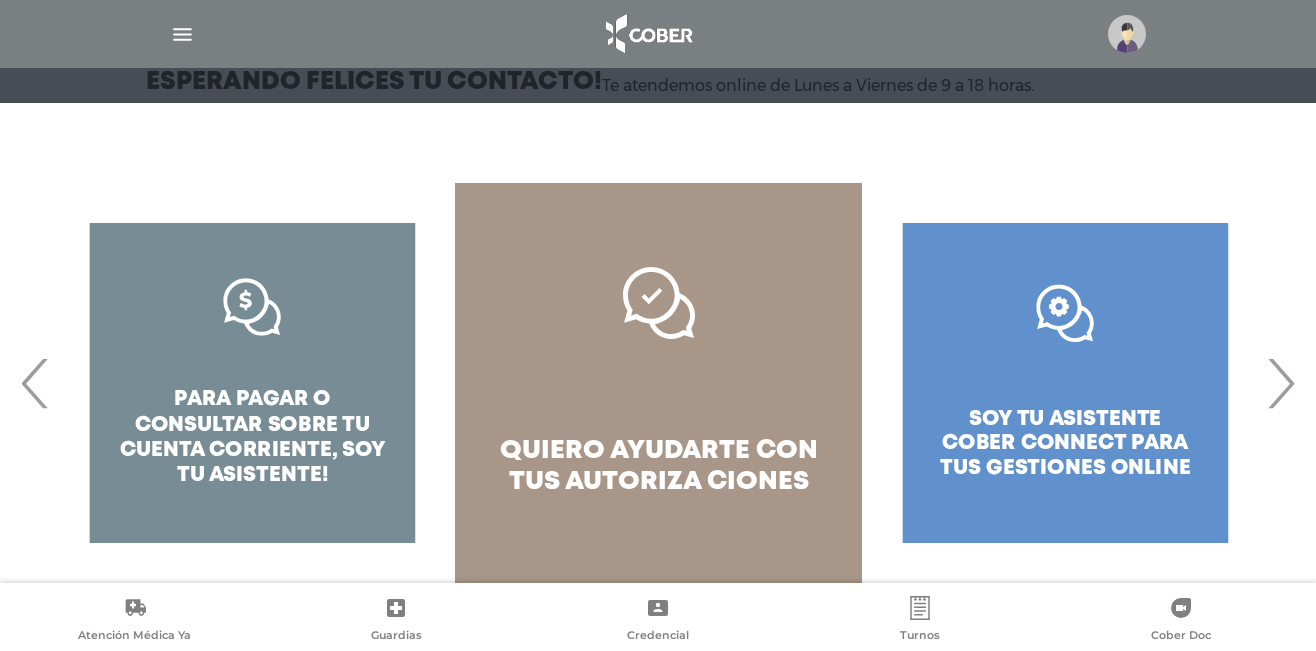 click on "›" at bounding box center [1280, 383] 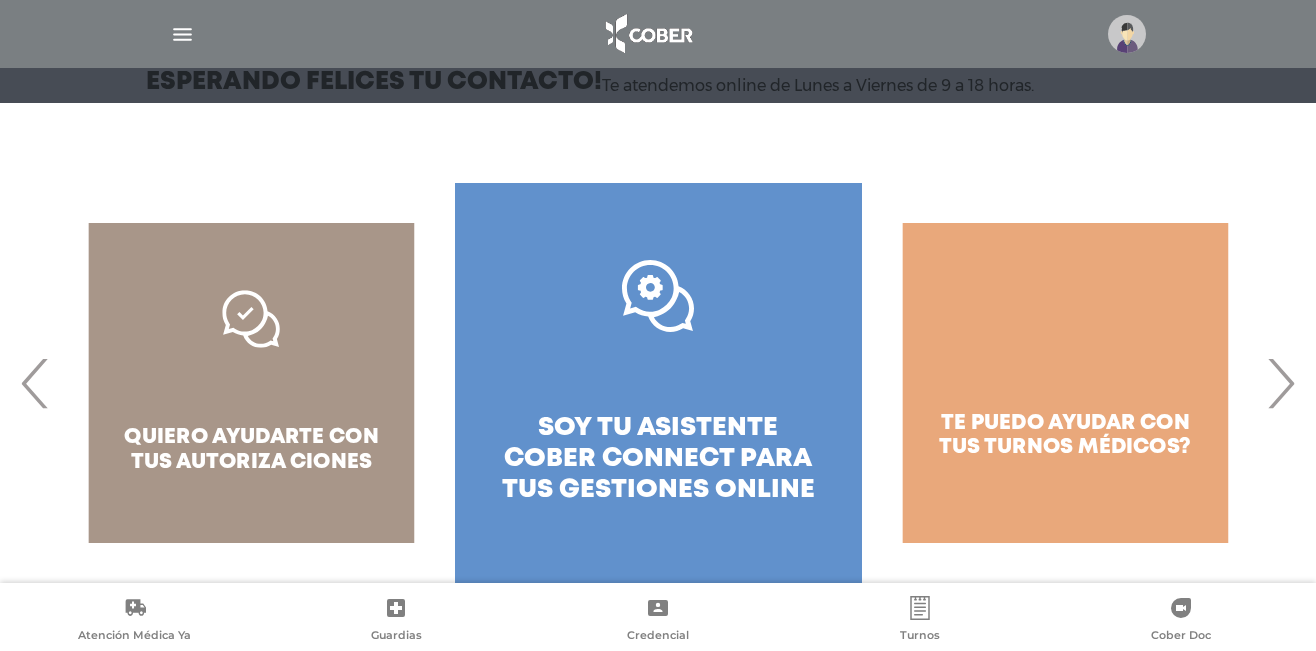 click on "›" at bounding box center [1280, 383] 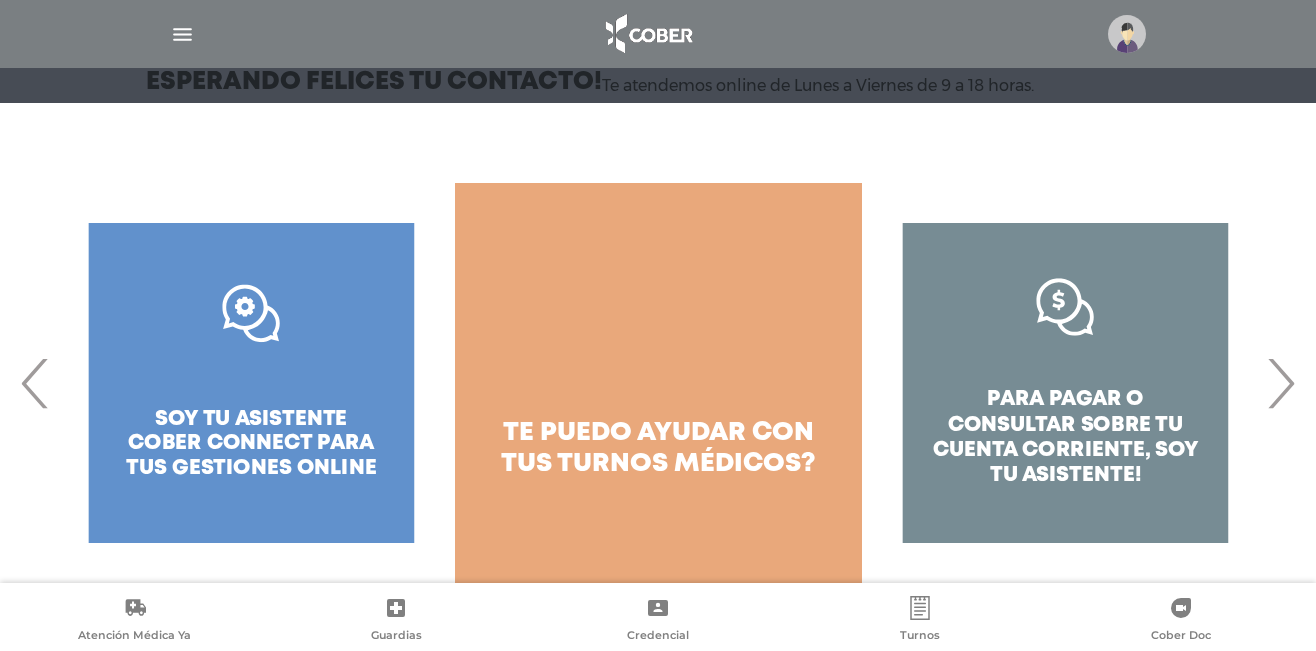 click on "›" at bounding box center (1280, 383) 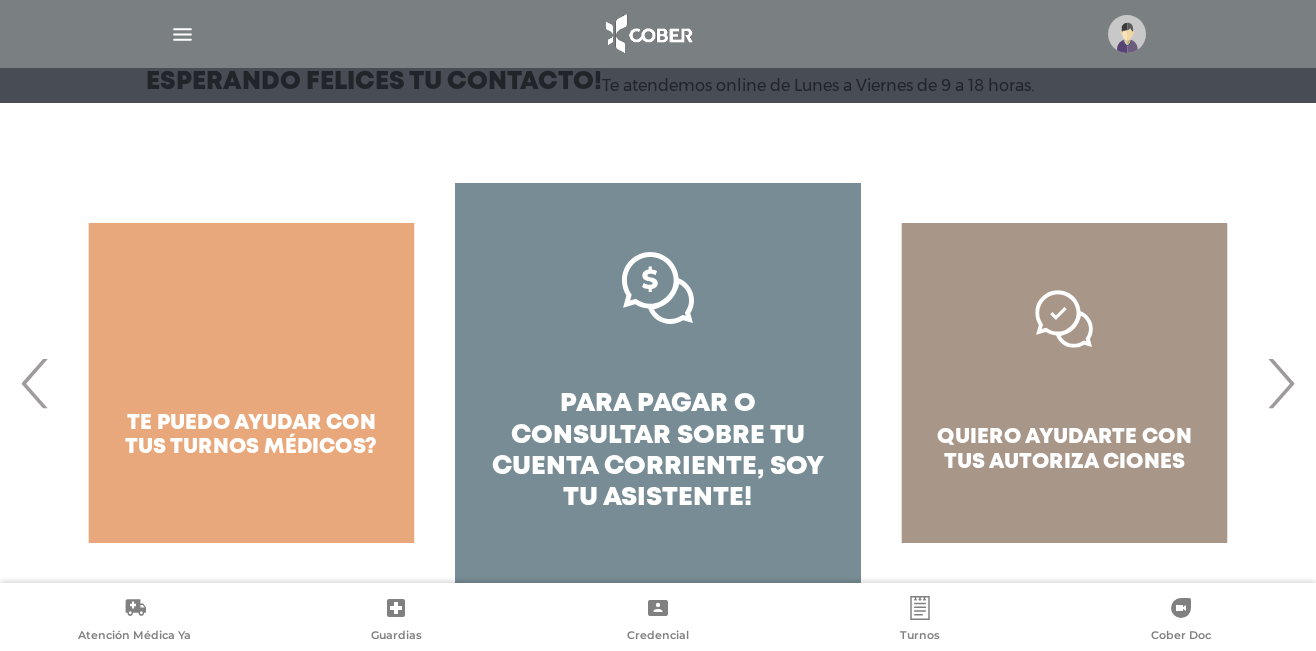 click on "›" at bounding box center [1280, 383] 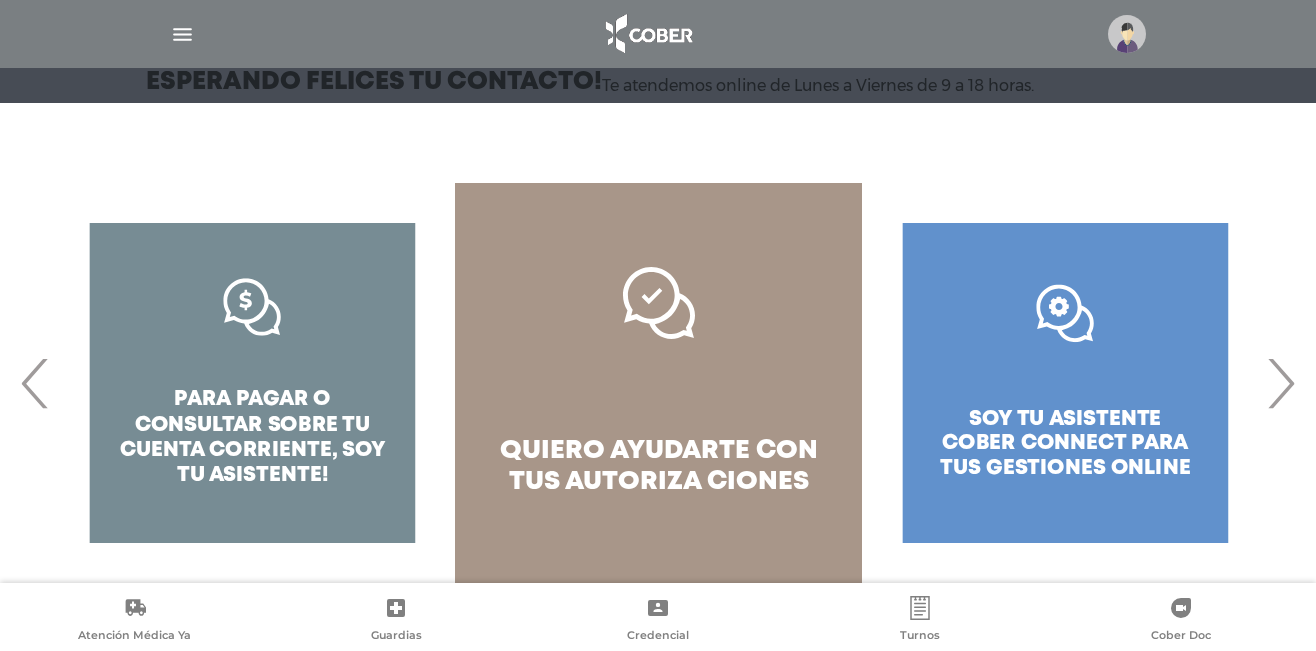 click on "›" at bounding box center (1280, 383) 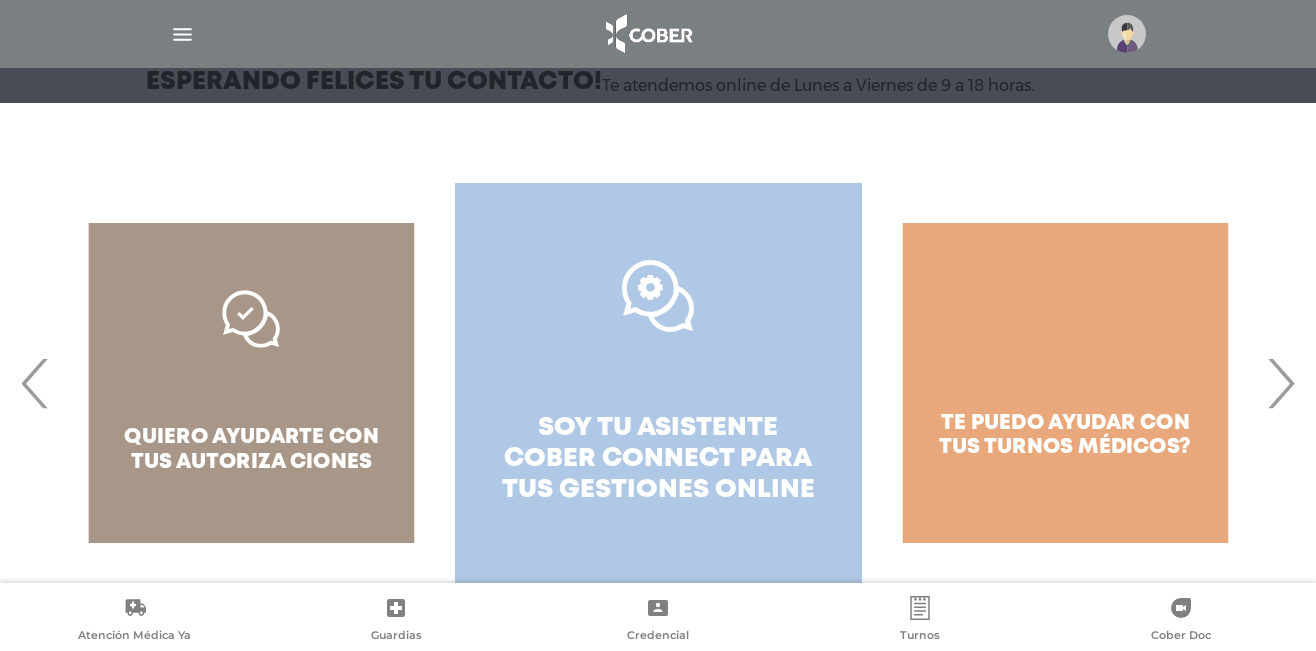 click on ".st0{fill:#FFFFFF;}
soy tu asistente cober connect para tus
gestiones online" at bounding box center [658, 383] 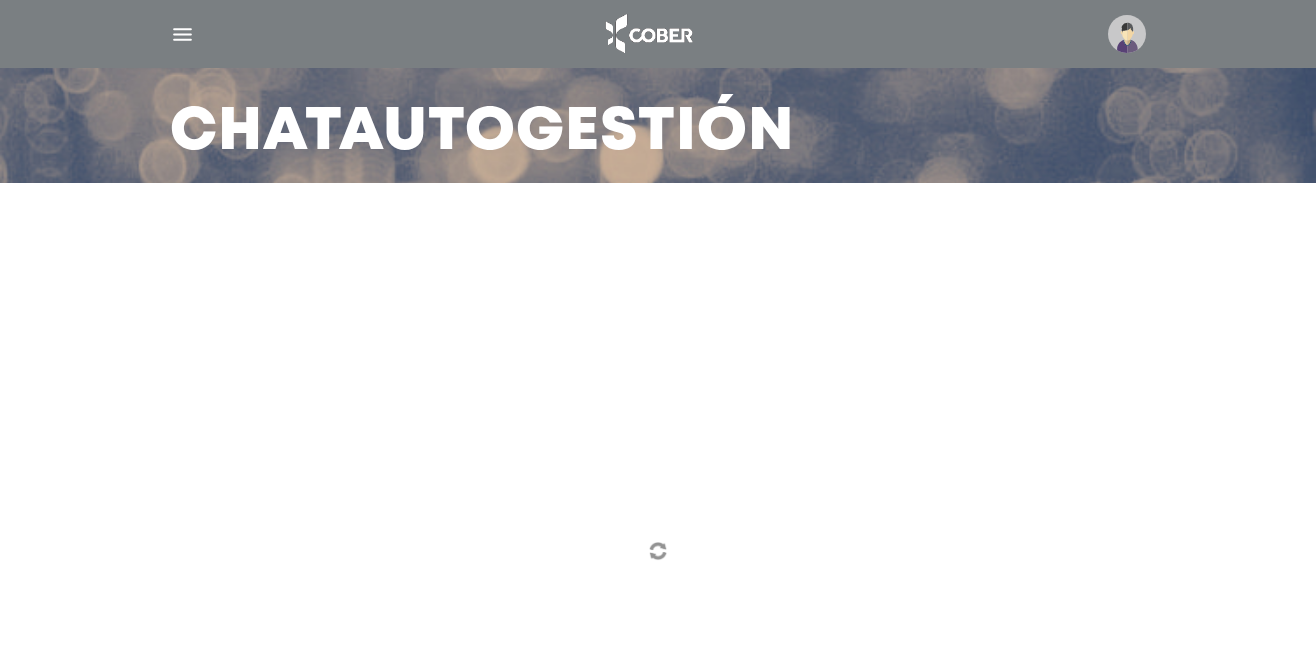 scroll, scrollTop: 125, scrollLeft: 0, axis: vertical 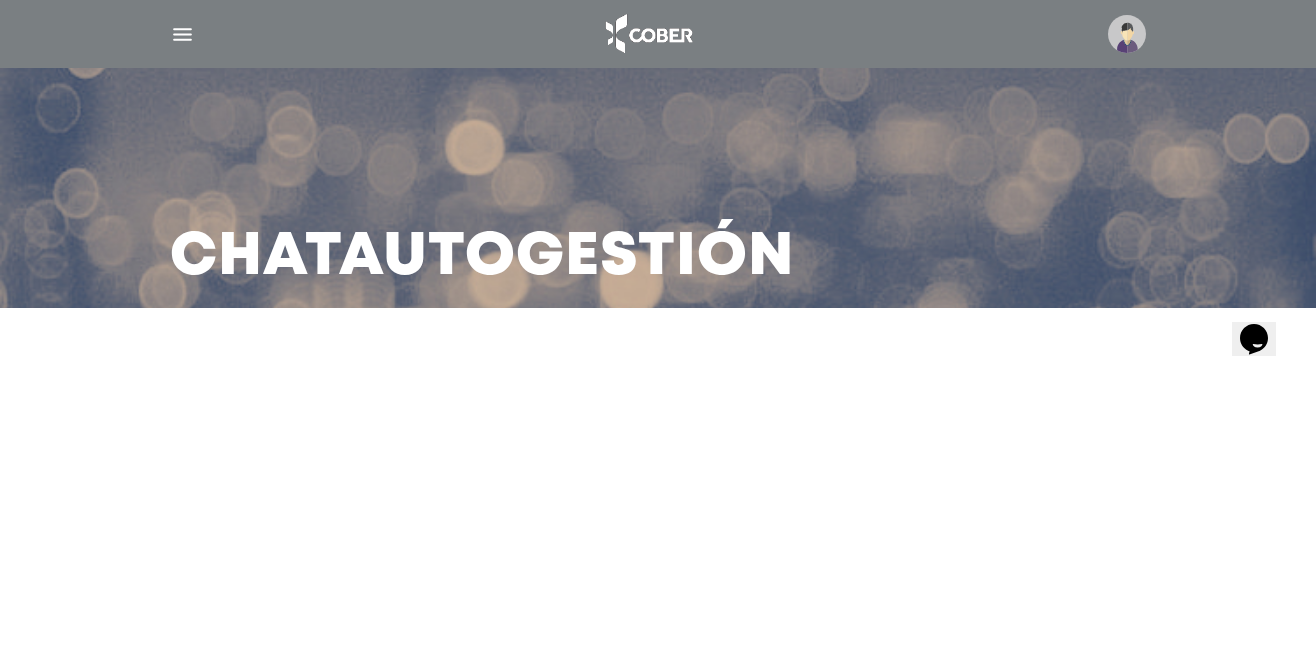 click on "Chat  Autogestión" at bounding box center (658, 325) 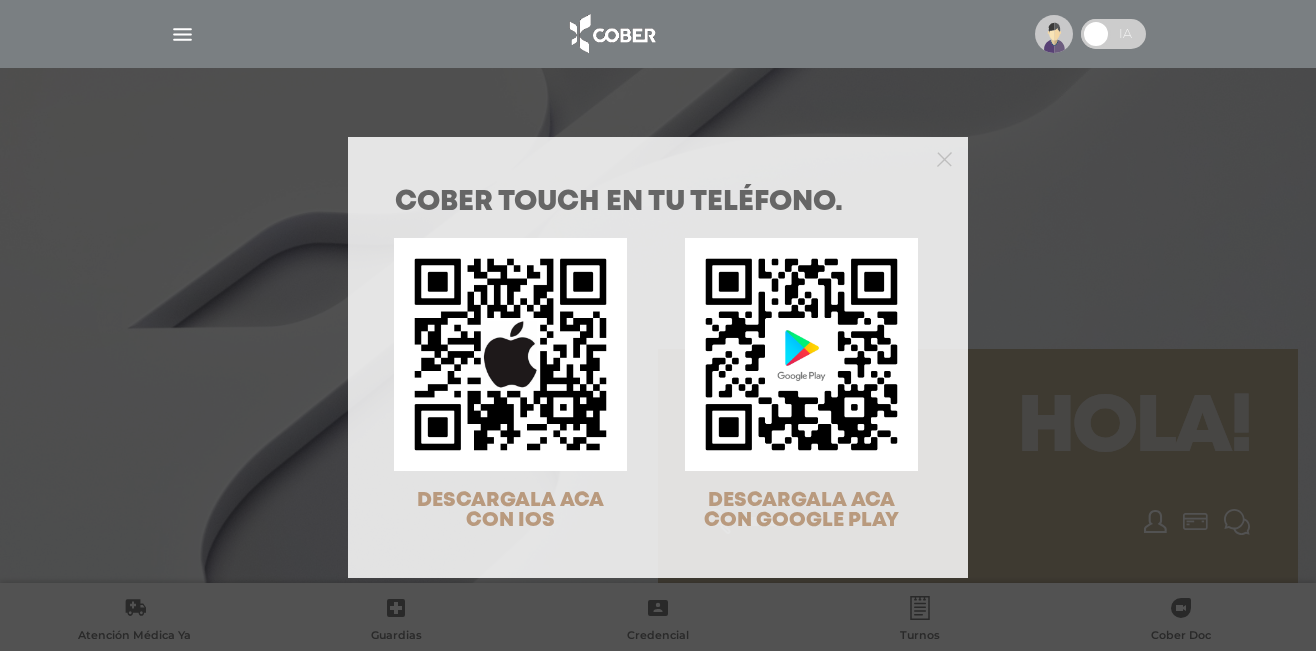 scroll, scrollTop: 0, scrollLeft: 0, axis: both 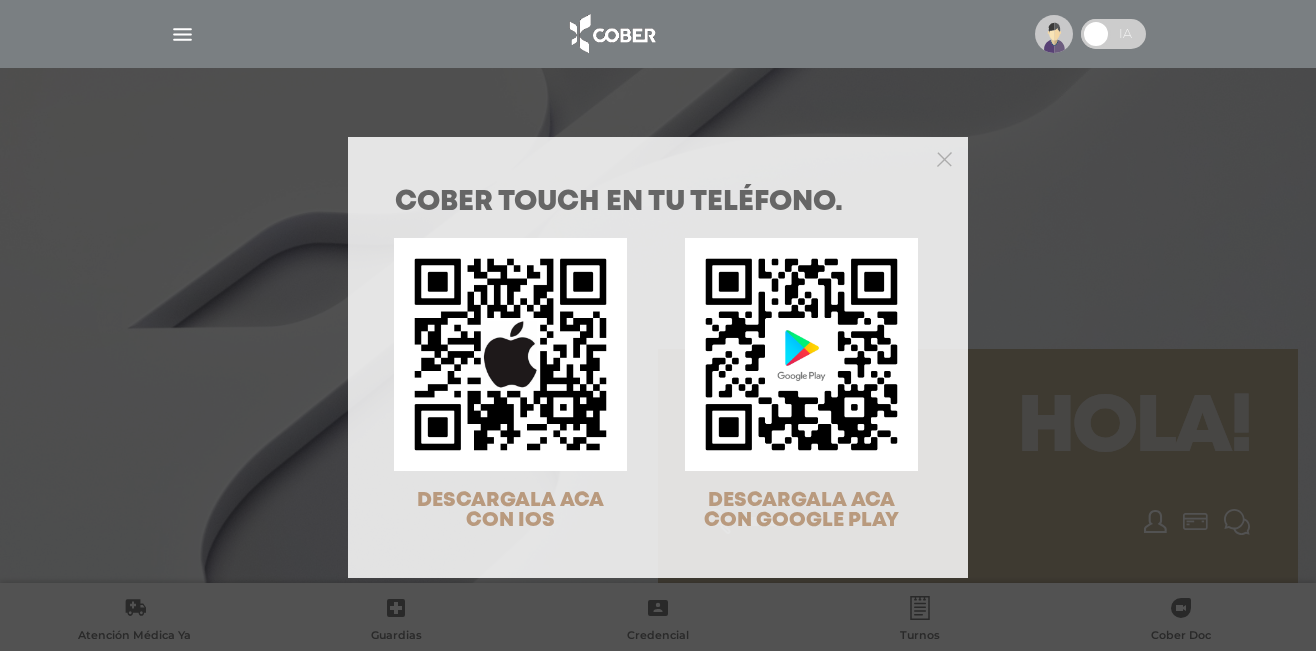 click 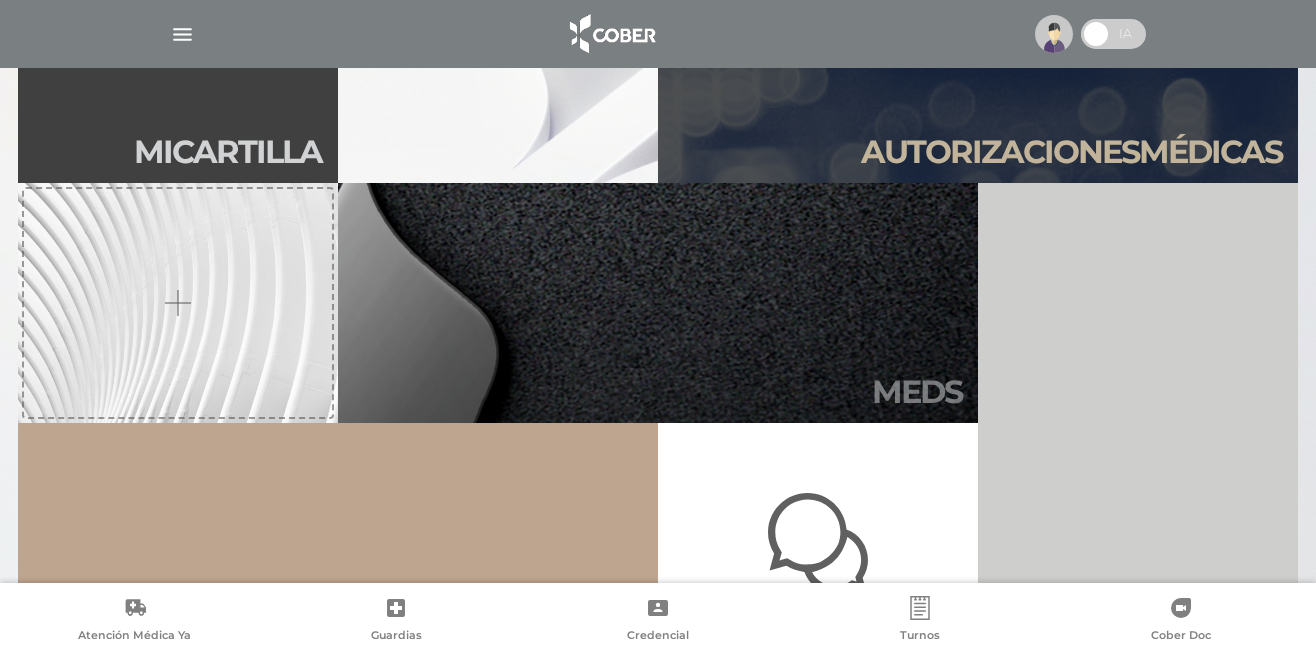 scroll, scrollTop: 639, scrollLeft: 0, axis: vertical 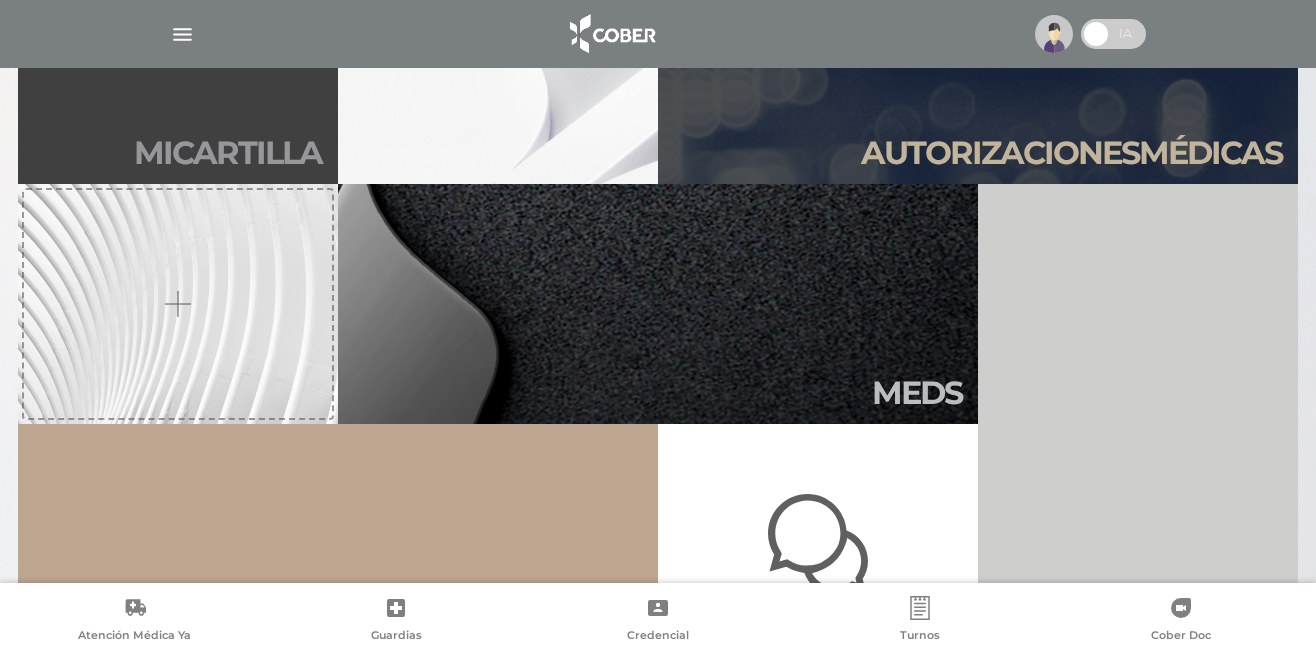 click on "Mi  car tilla" at bounding box center [228, 153] 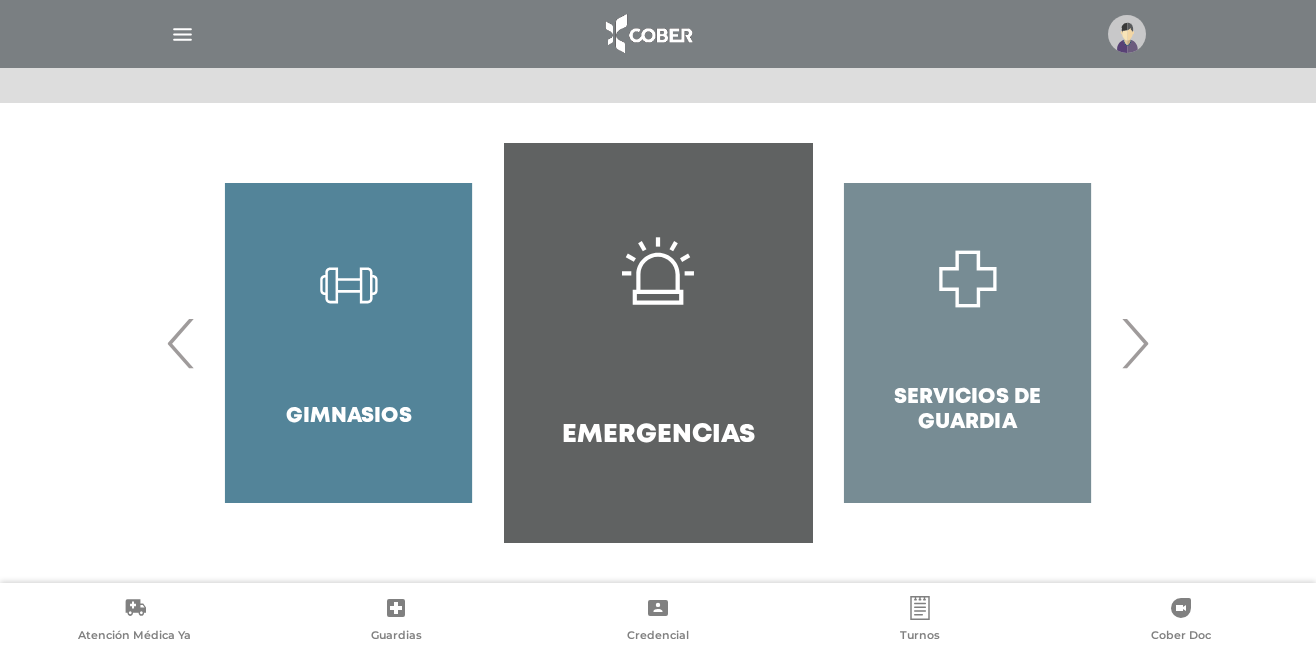 scroll, scrollTop: 376, scrollLeft: 0, axis: vertical 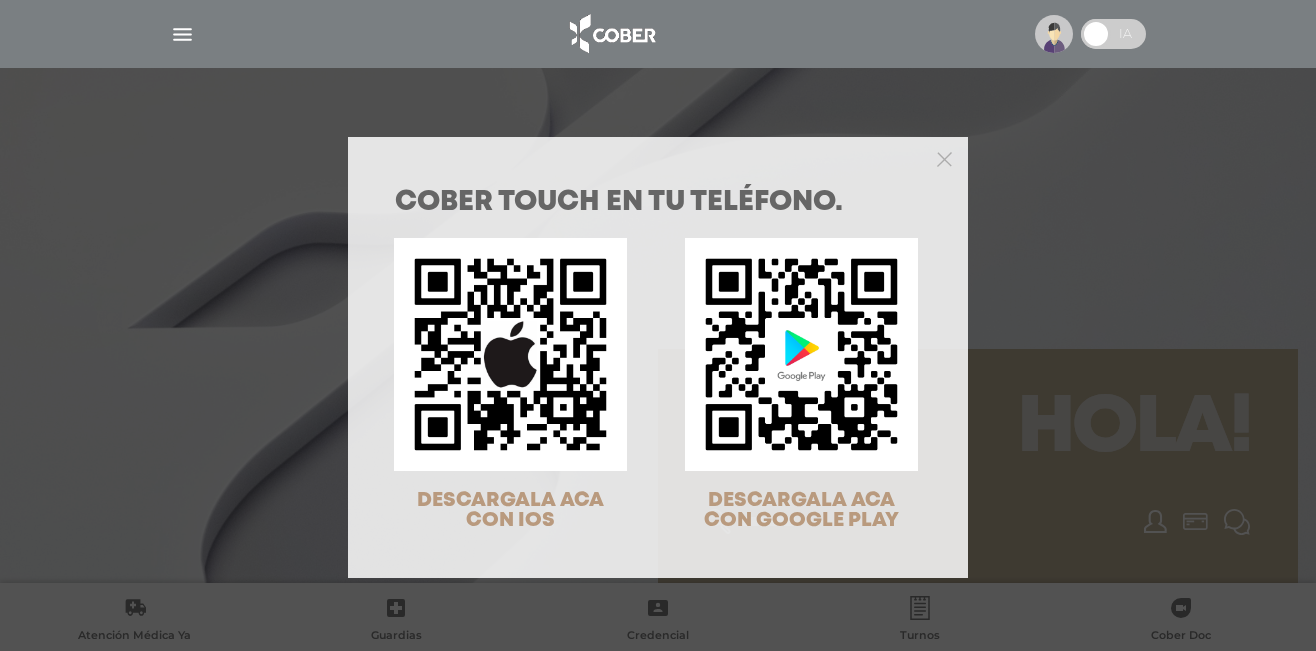 click 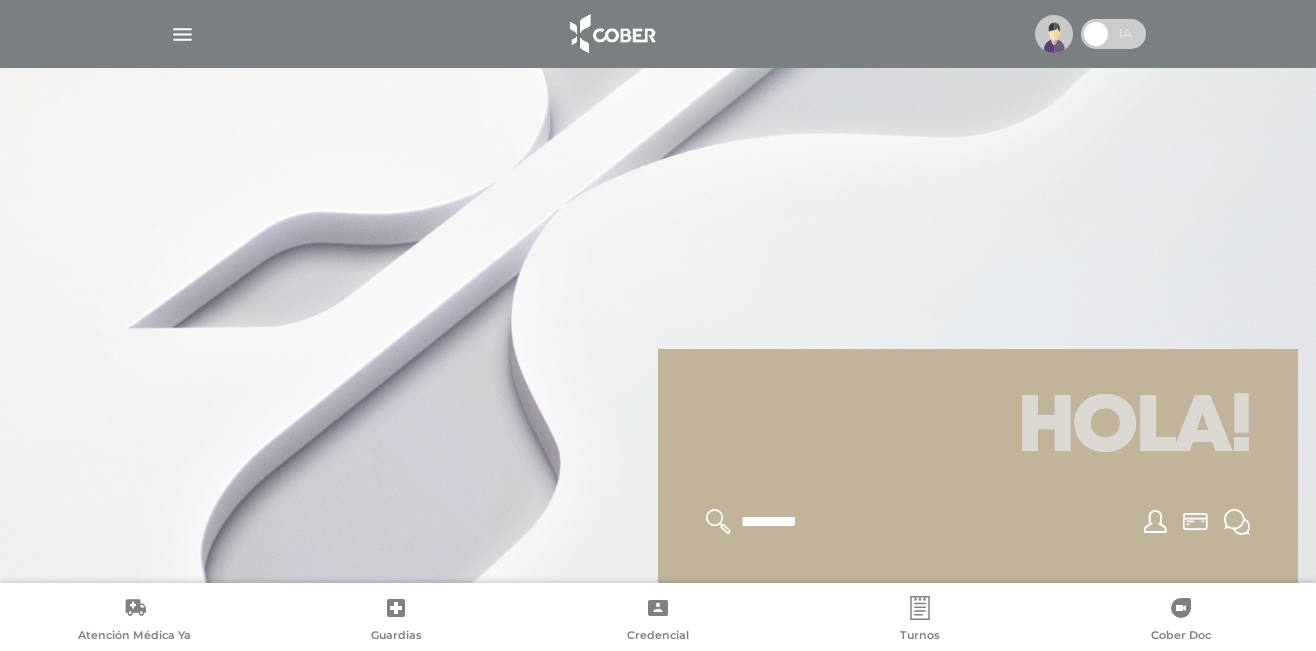 click on "Hola!" at bounding box center [978, 429] 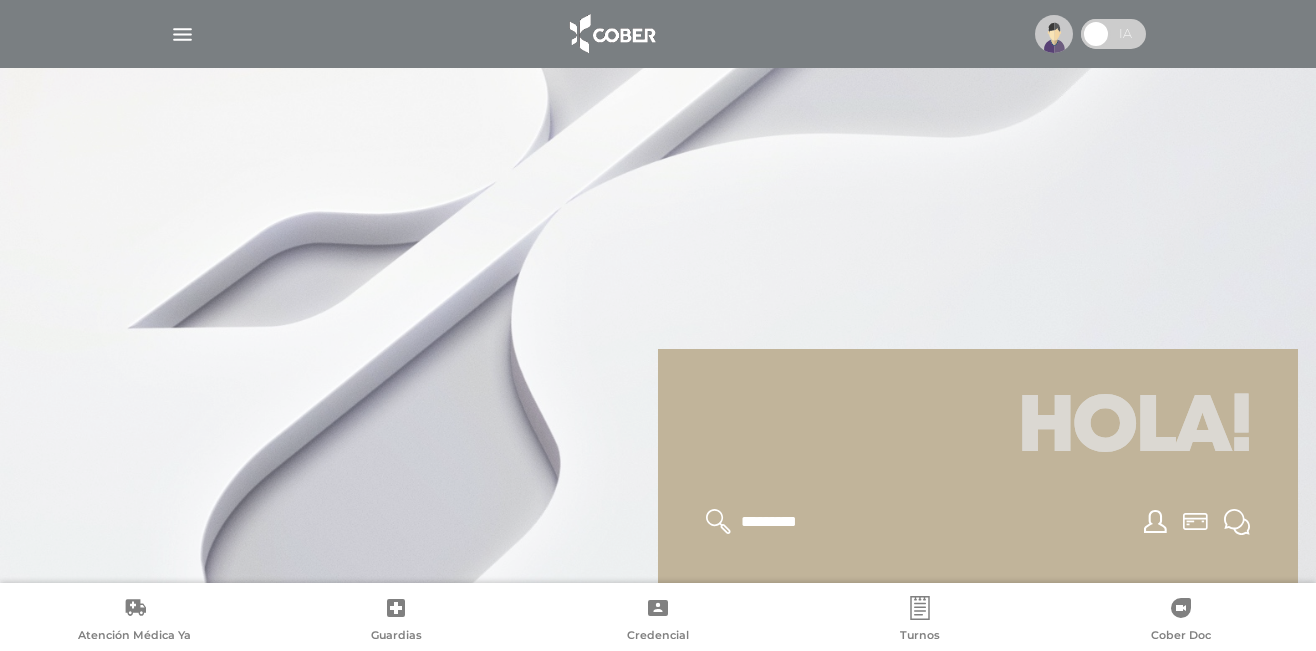 click 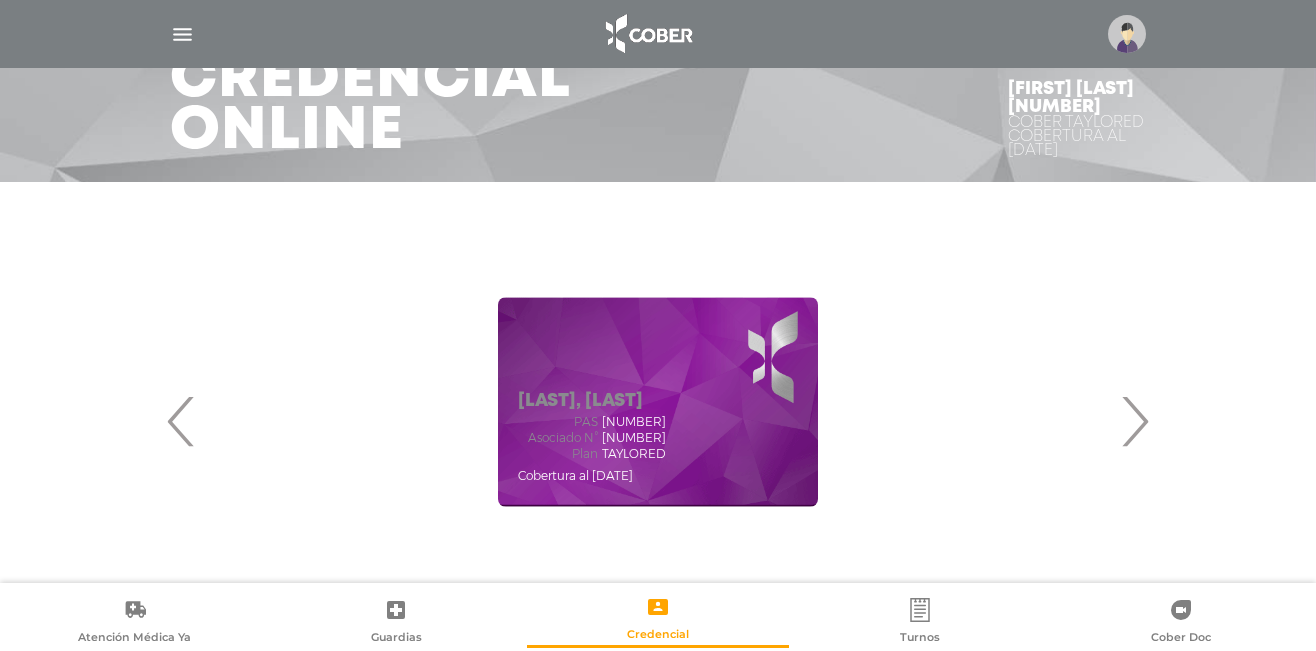 scroll, scrollTop: 200, scrollLeft: 0, axis: vertical 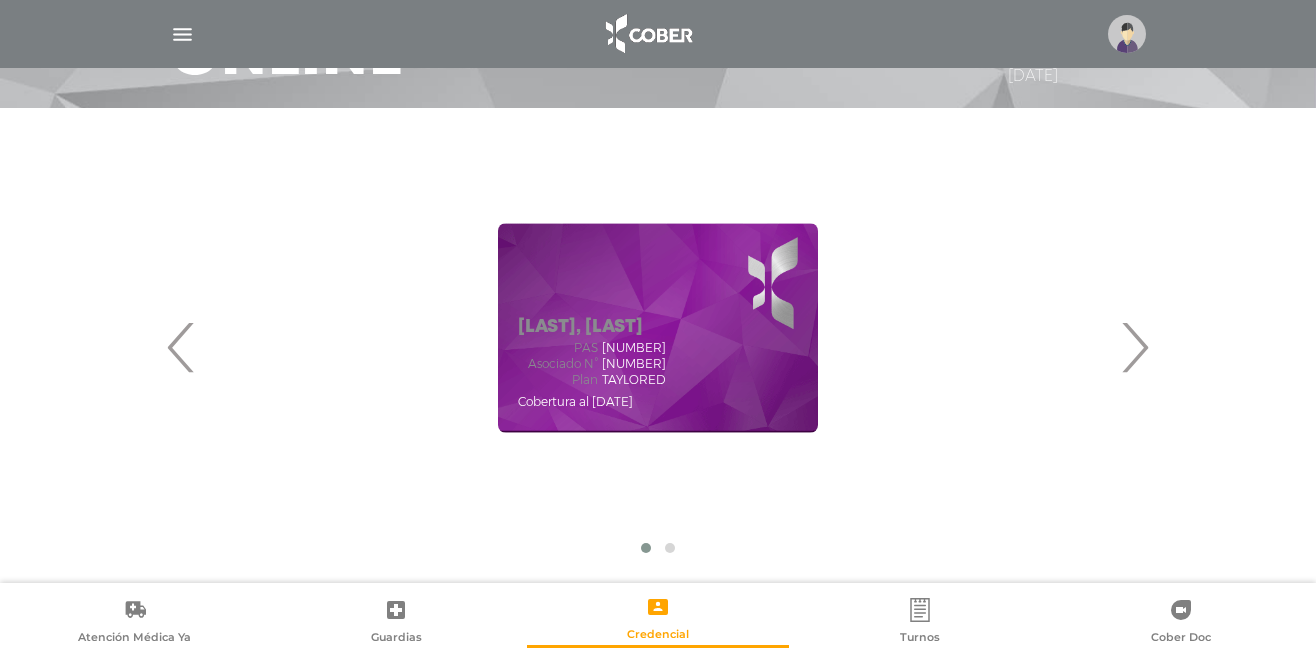 click on "[NUMBER]" at bounding box center (634, 364) 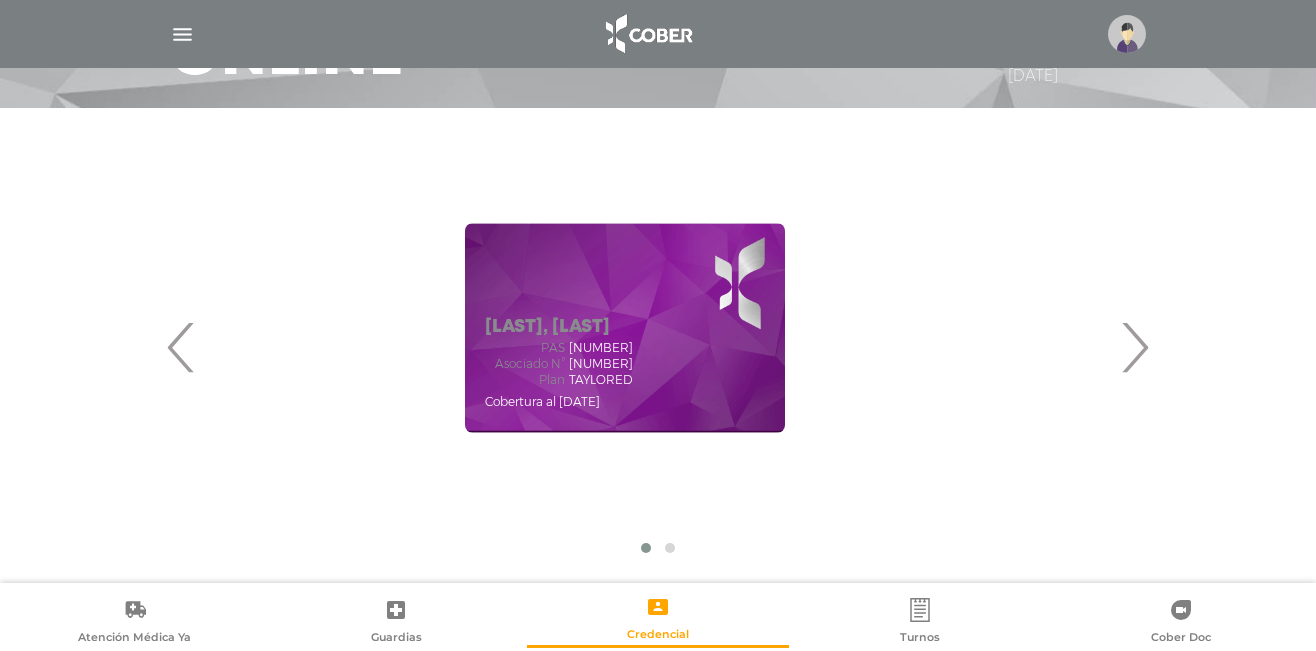 drag, startPoint x: 665, startPoint y: 365, endPoint x: 630, endPoint y: 363, distance: 35.057095 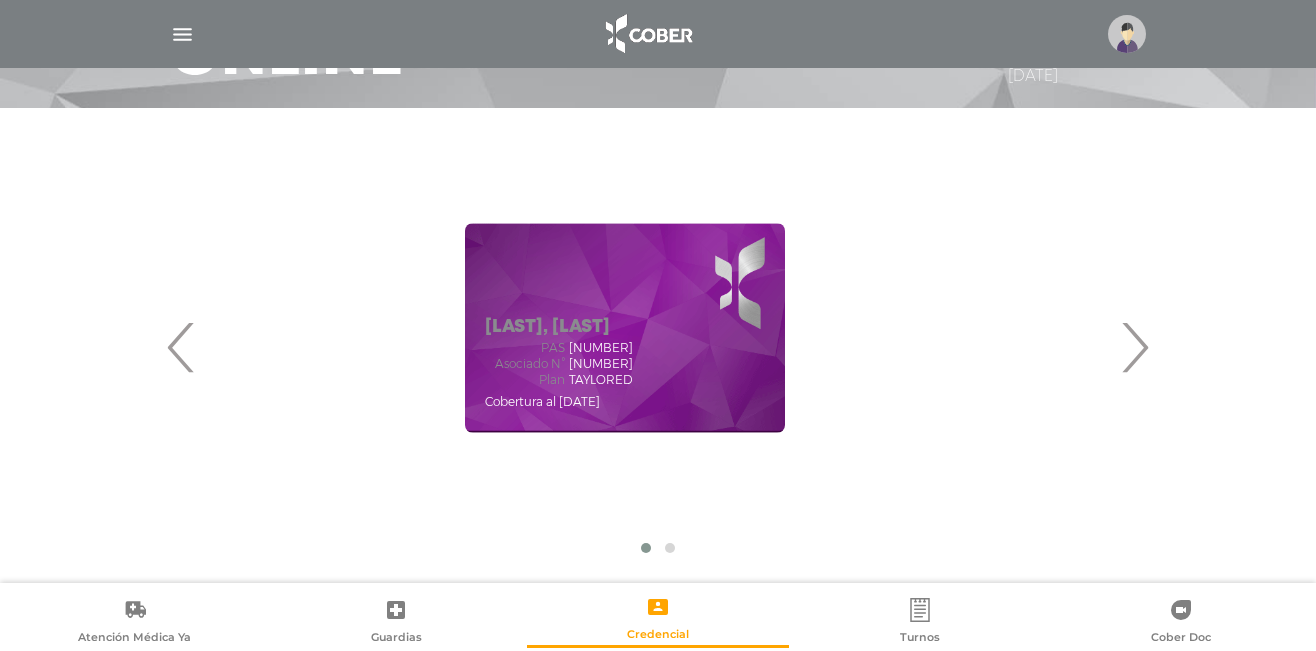 click on "[NUMBER]" at bounding box center (601, 364) 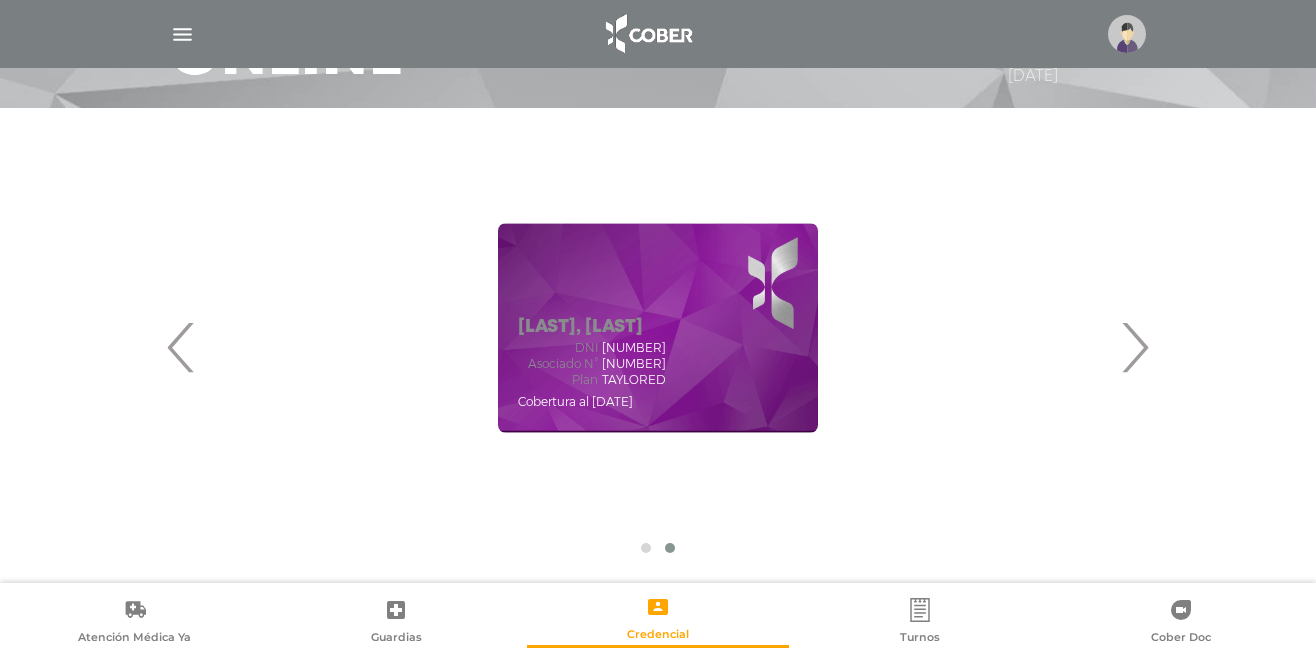 click on "‹" at bounding box center [181, 347] 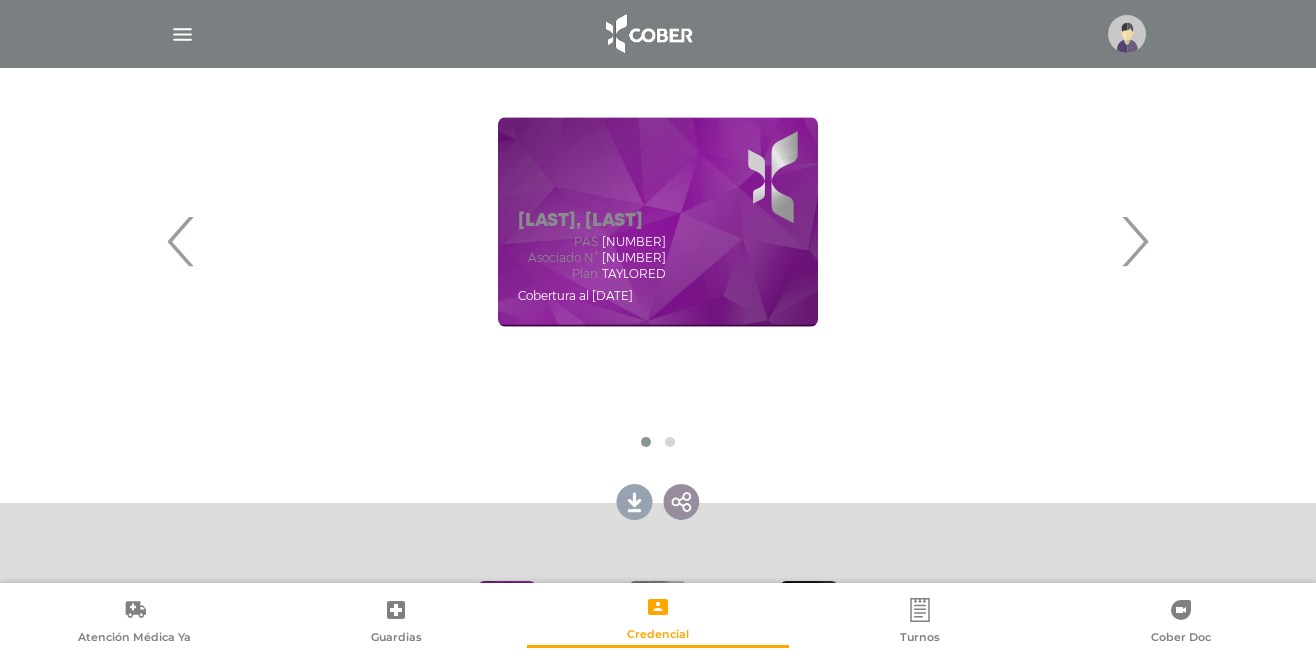 scroll, scrollTop: 302, scrollLeft: 0, axis: vertical 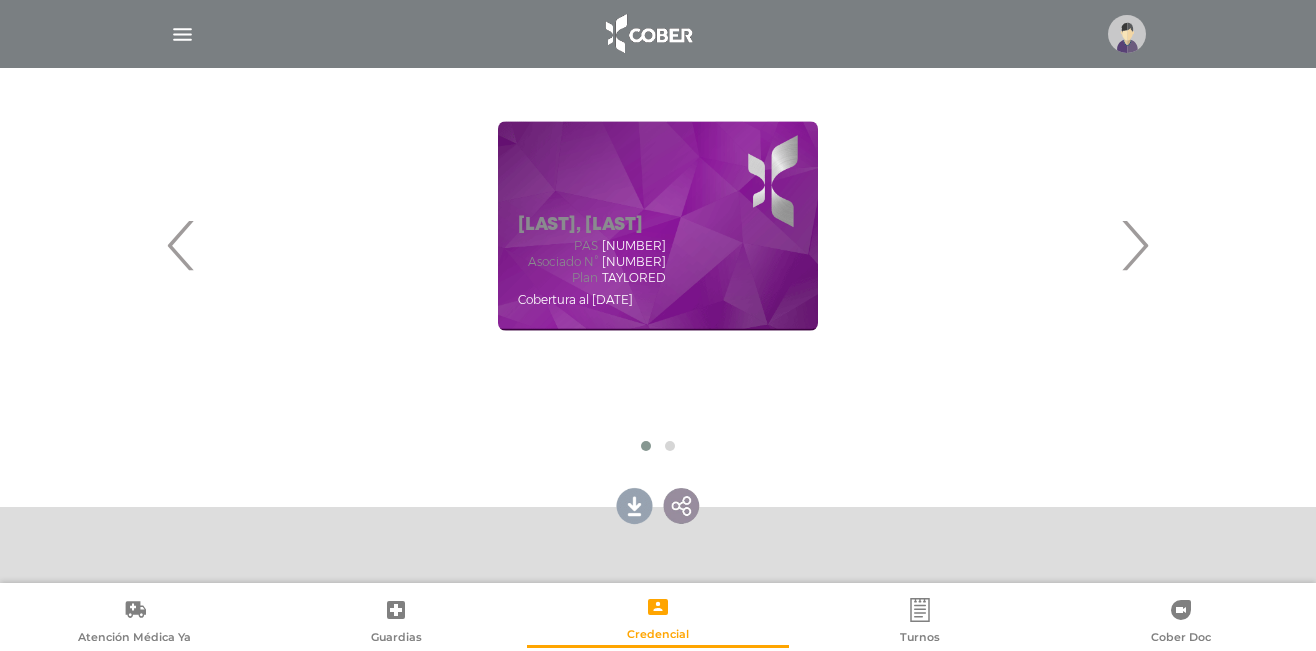 click on "[NUMBER]" at bounding box center (634, 262) 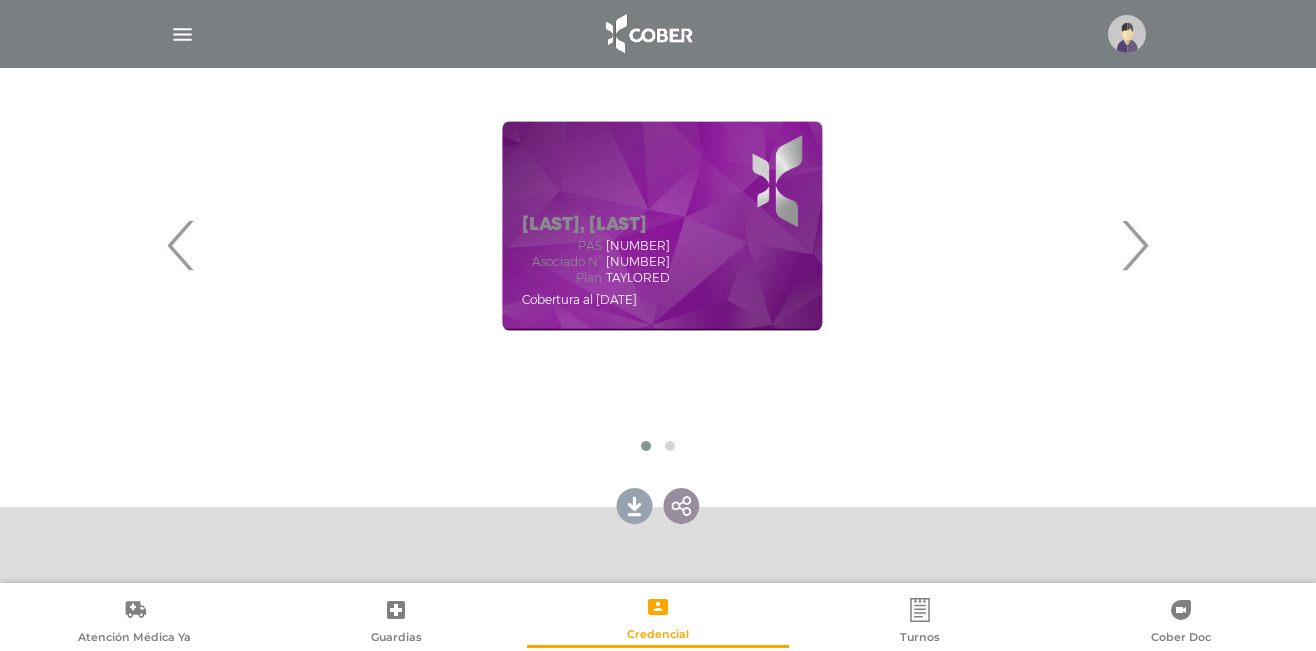 drag, startPoint x: 606, startPoint y: 262, endPoint x: 628, endPoint y: 262, distance: 22 